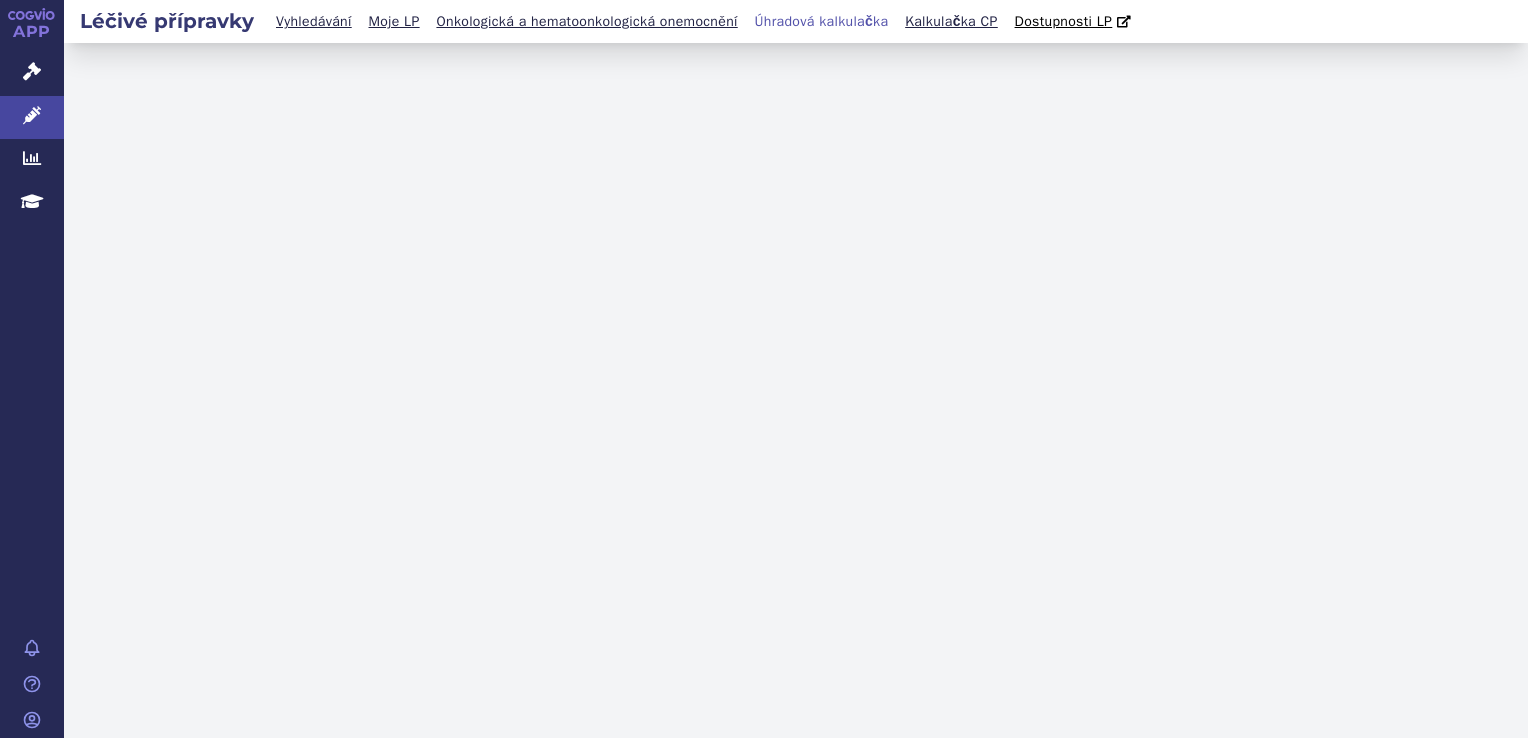 scroll, scrollTop: 0, scrollLeft: 0, axis: both 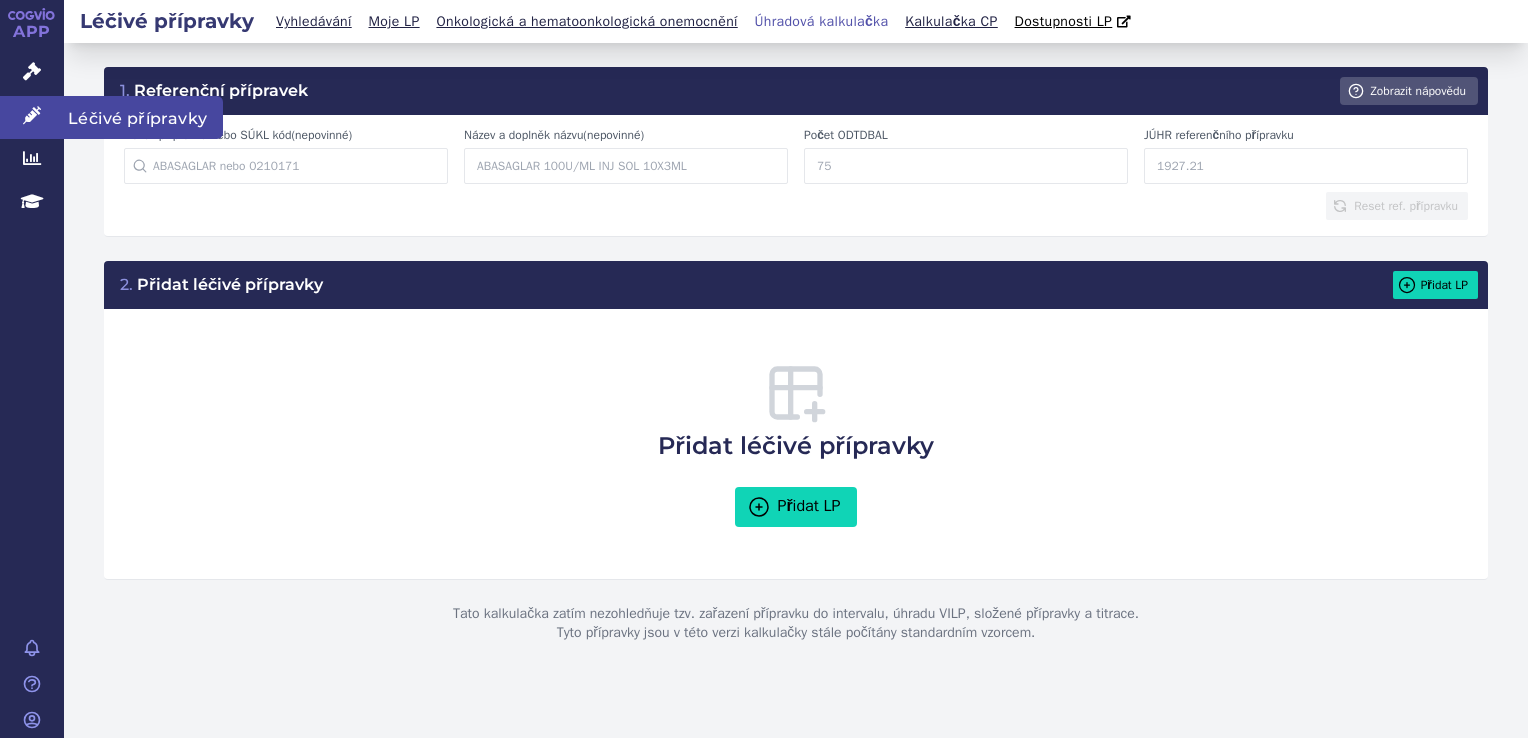 click at bounding box center [32, 115] 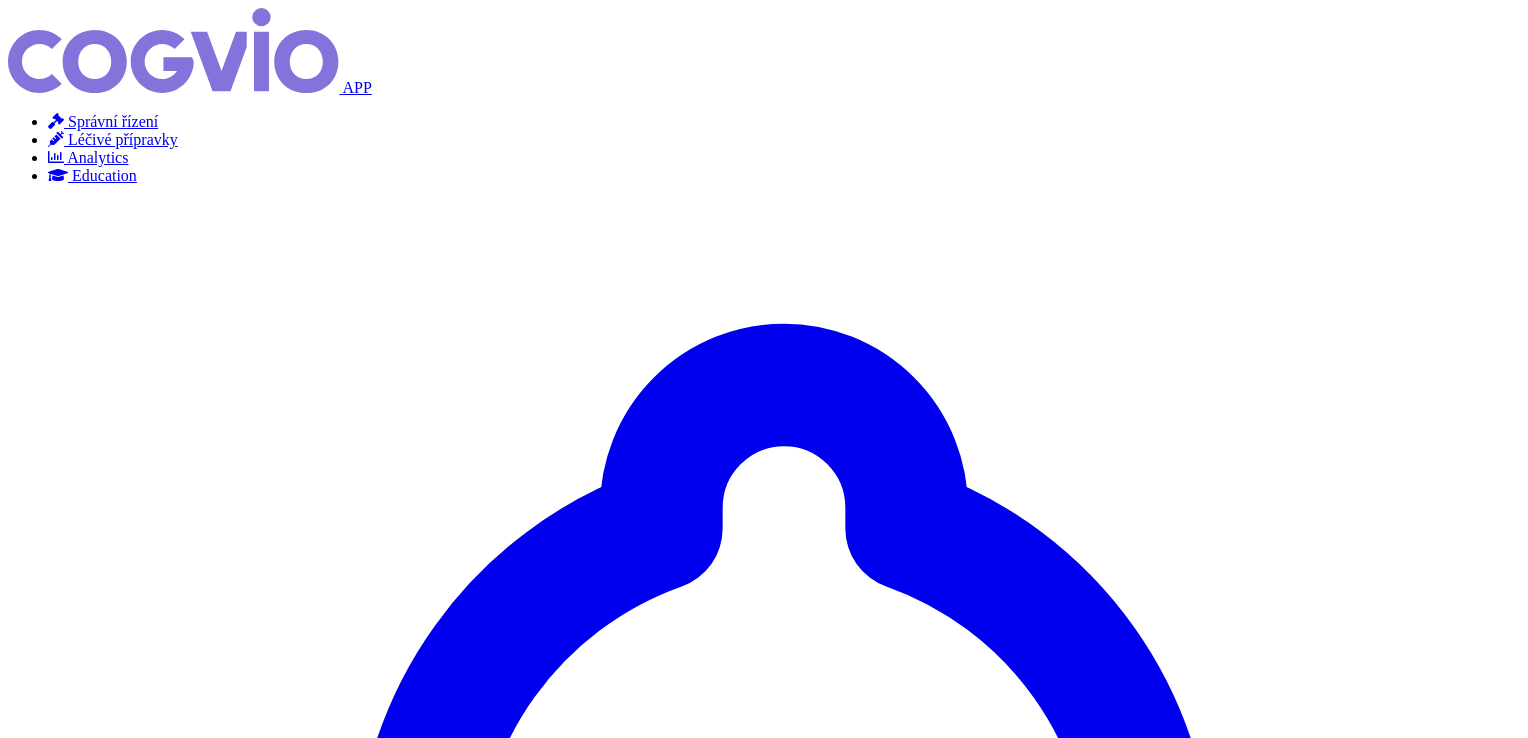 scroll, scrollTop: 0, scrollLeft: 0, axis: both 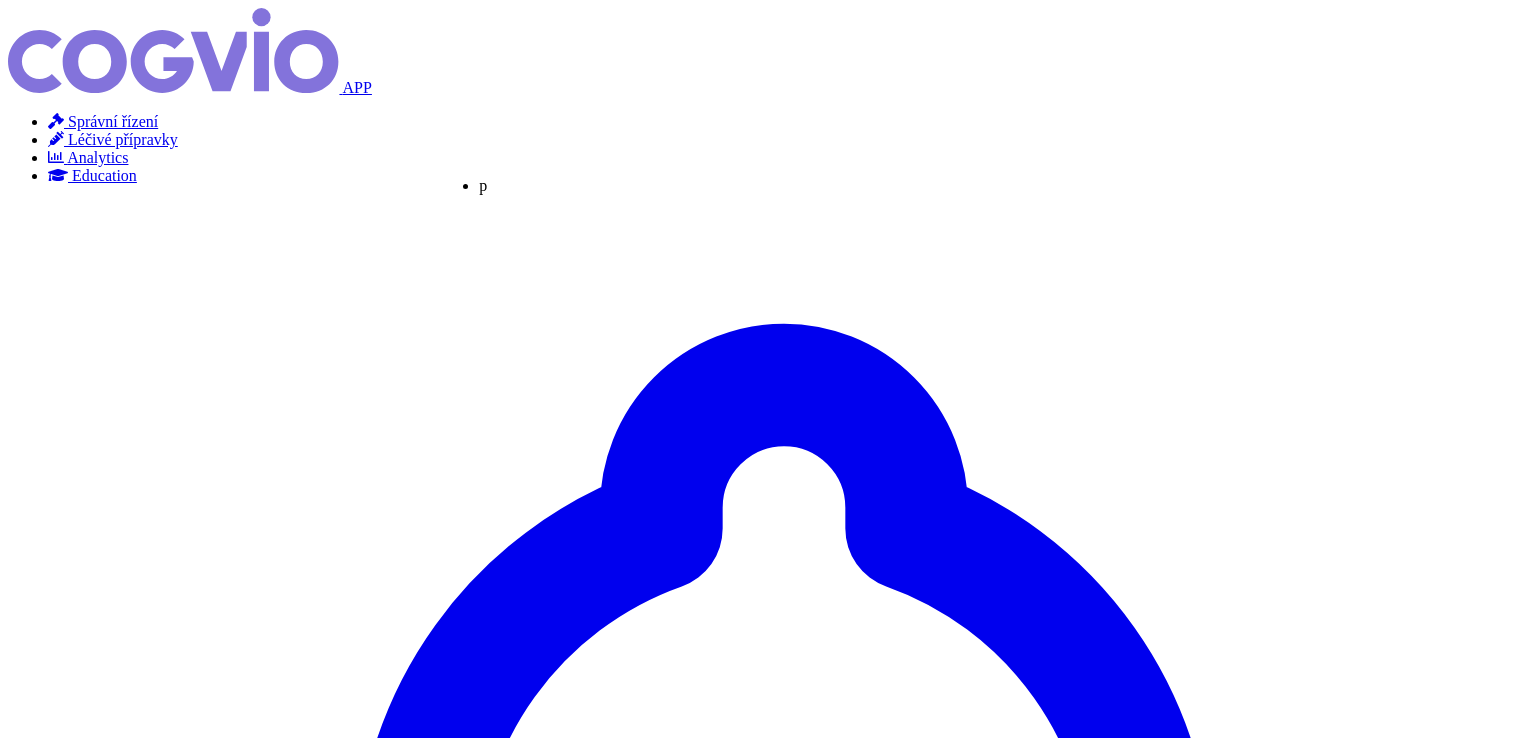 type on "pr" 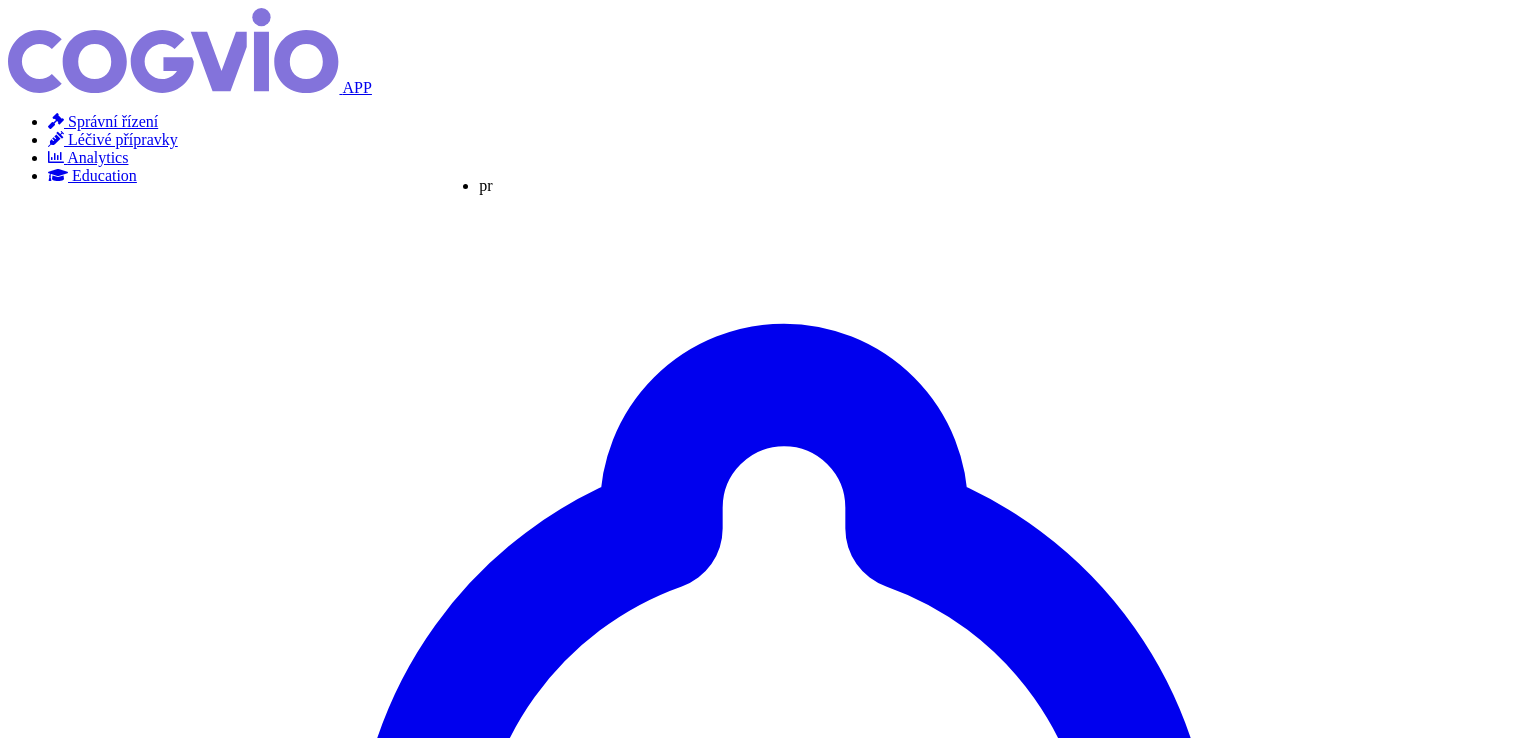 type on "prad" 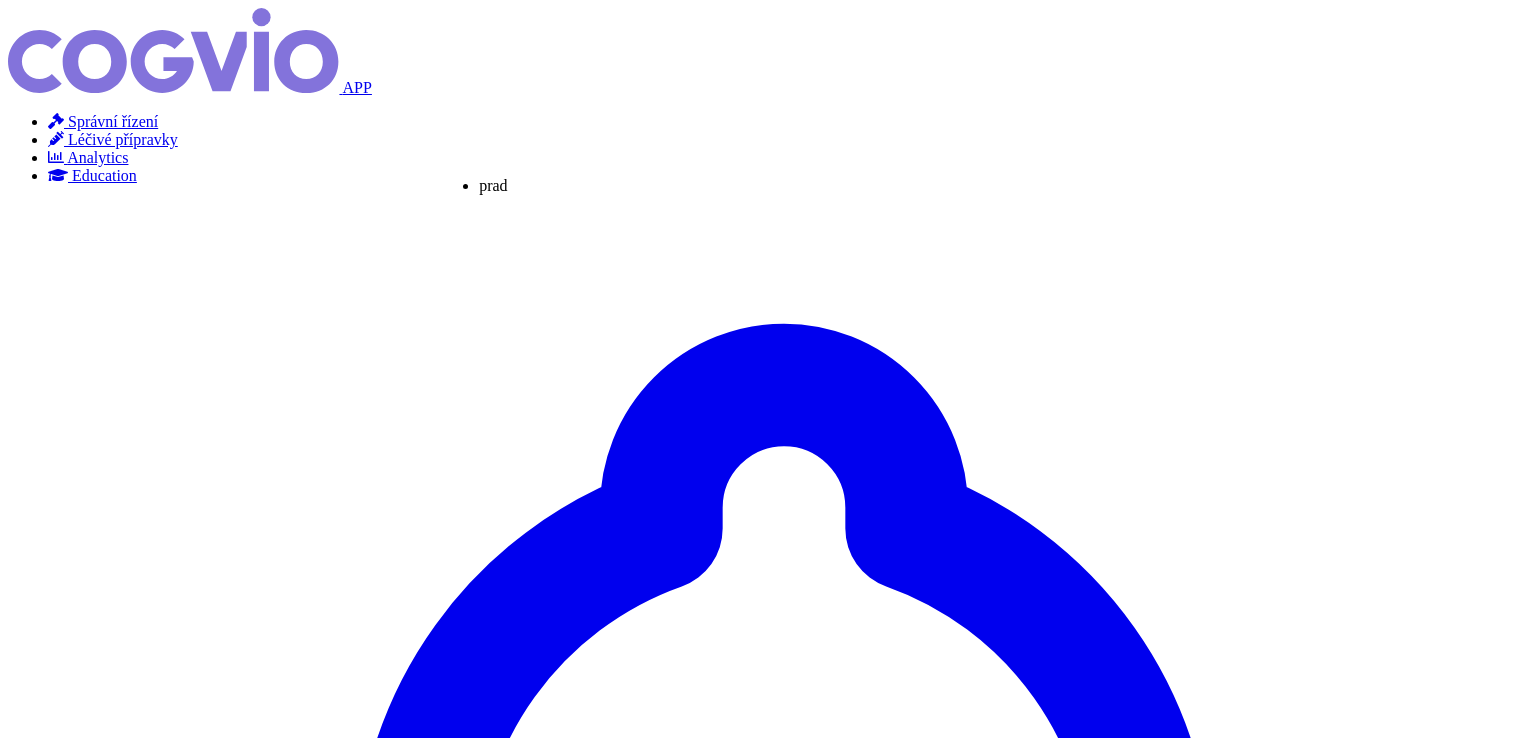 type on "prada" 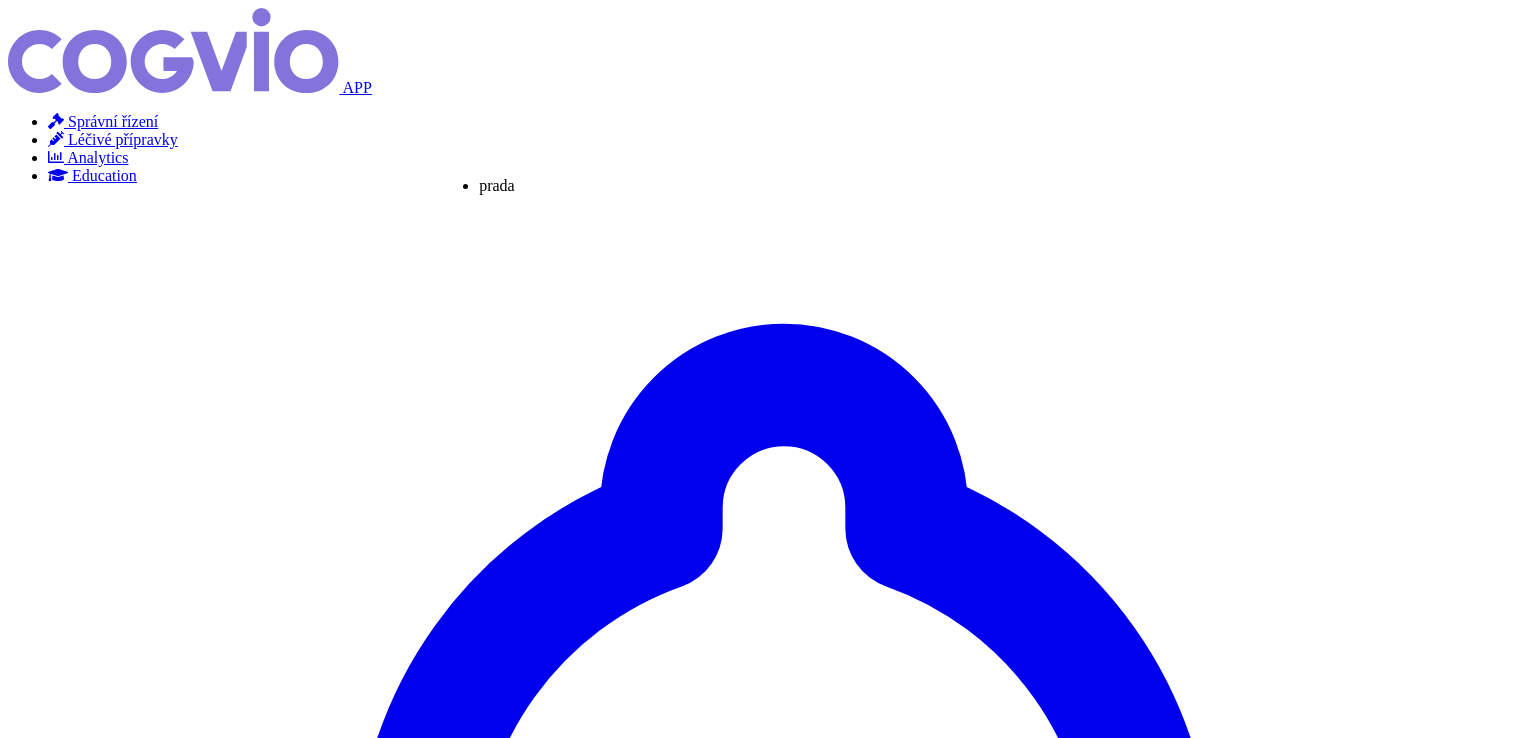 type on "pradaa" 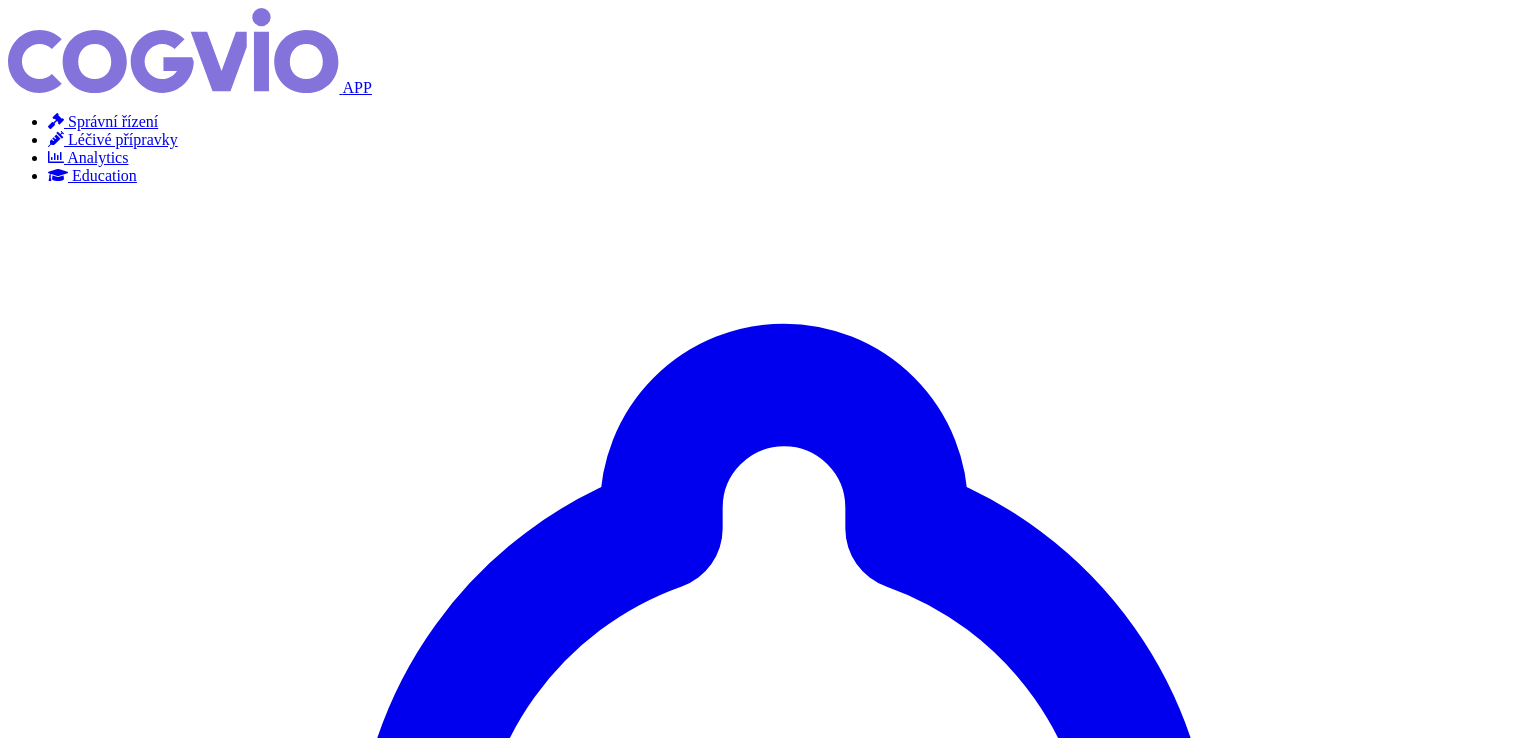 click on "×" at bounding box center (52, 5039) 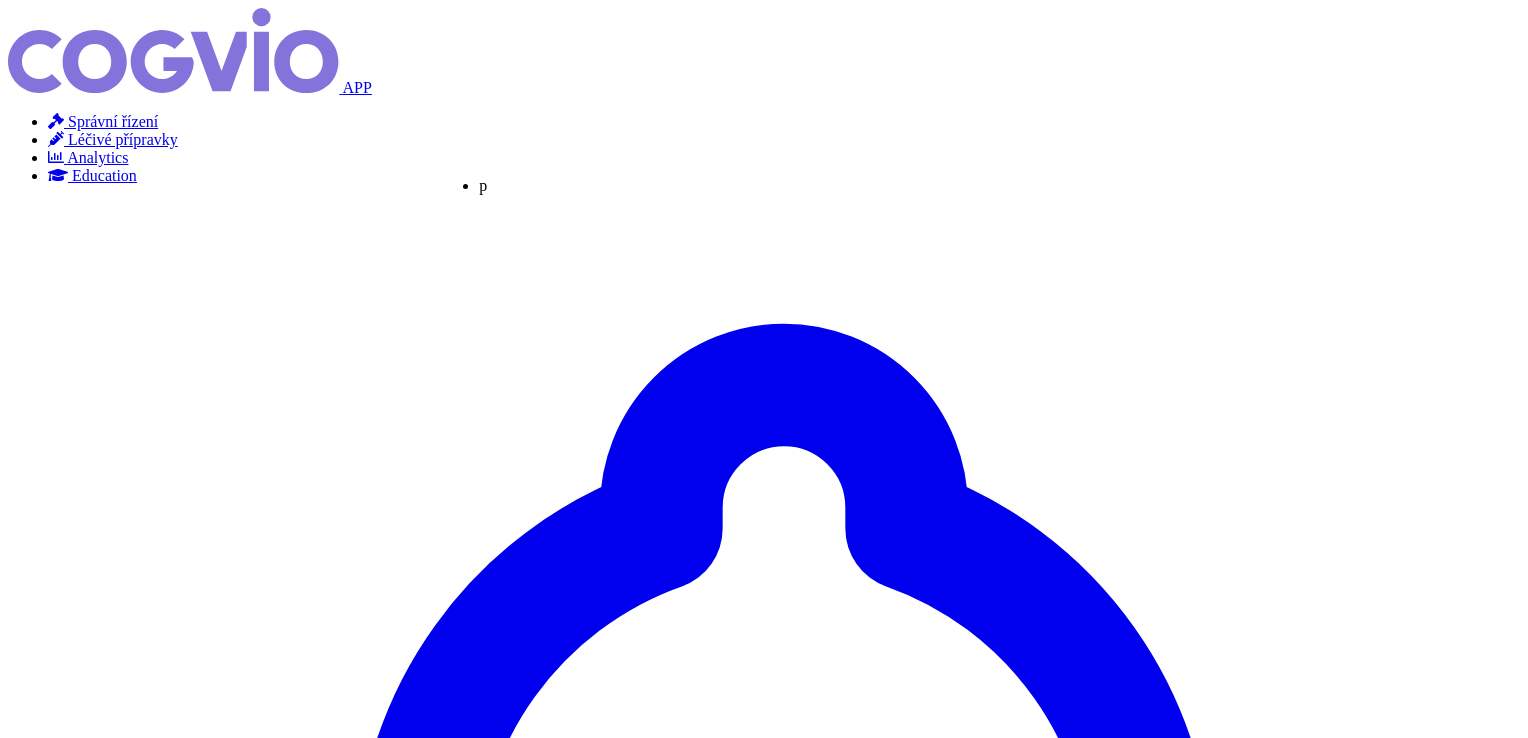 type on "pra" 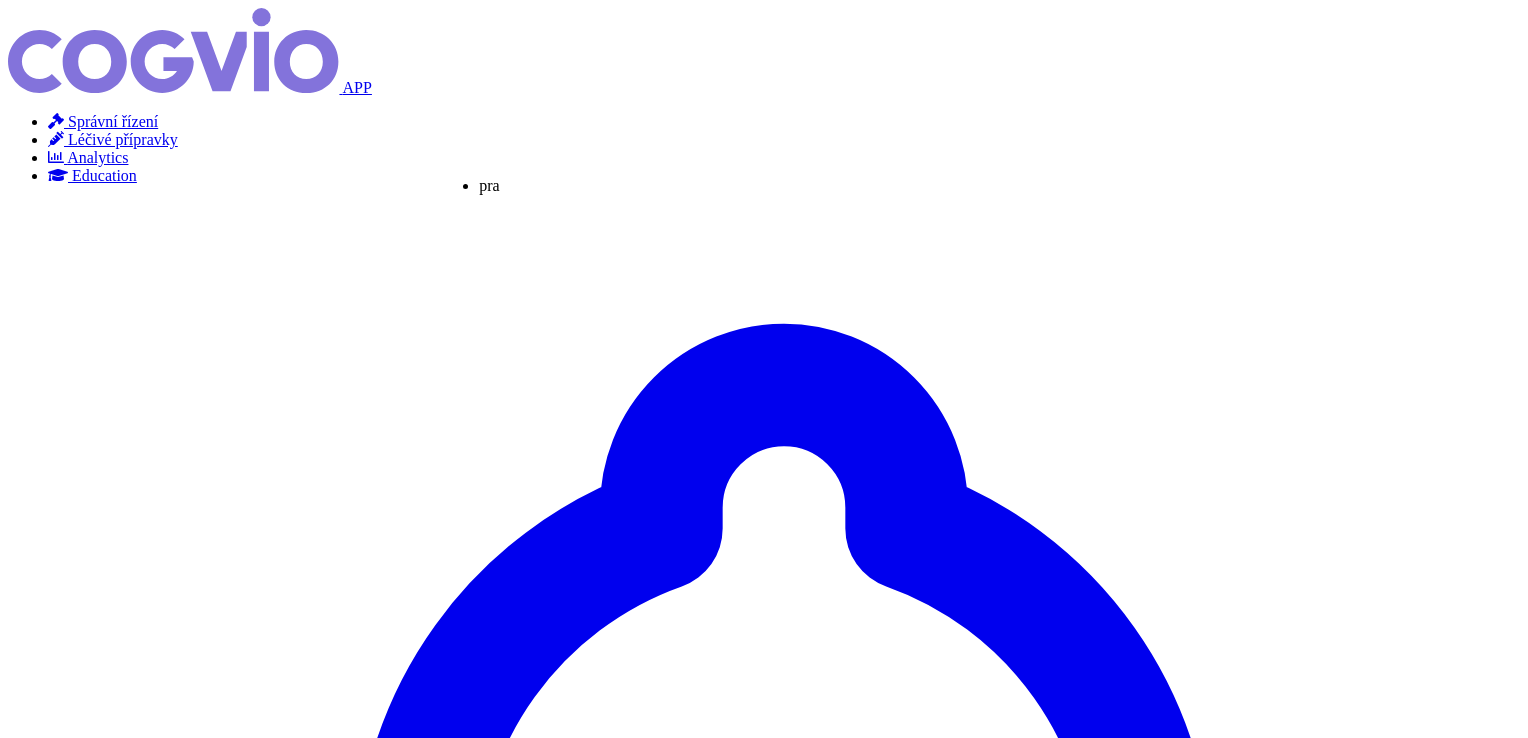 type on "prad" 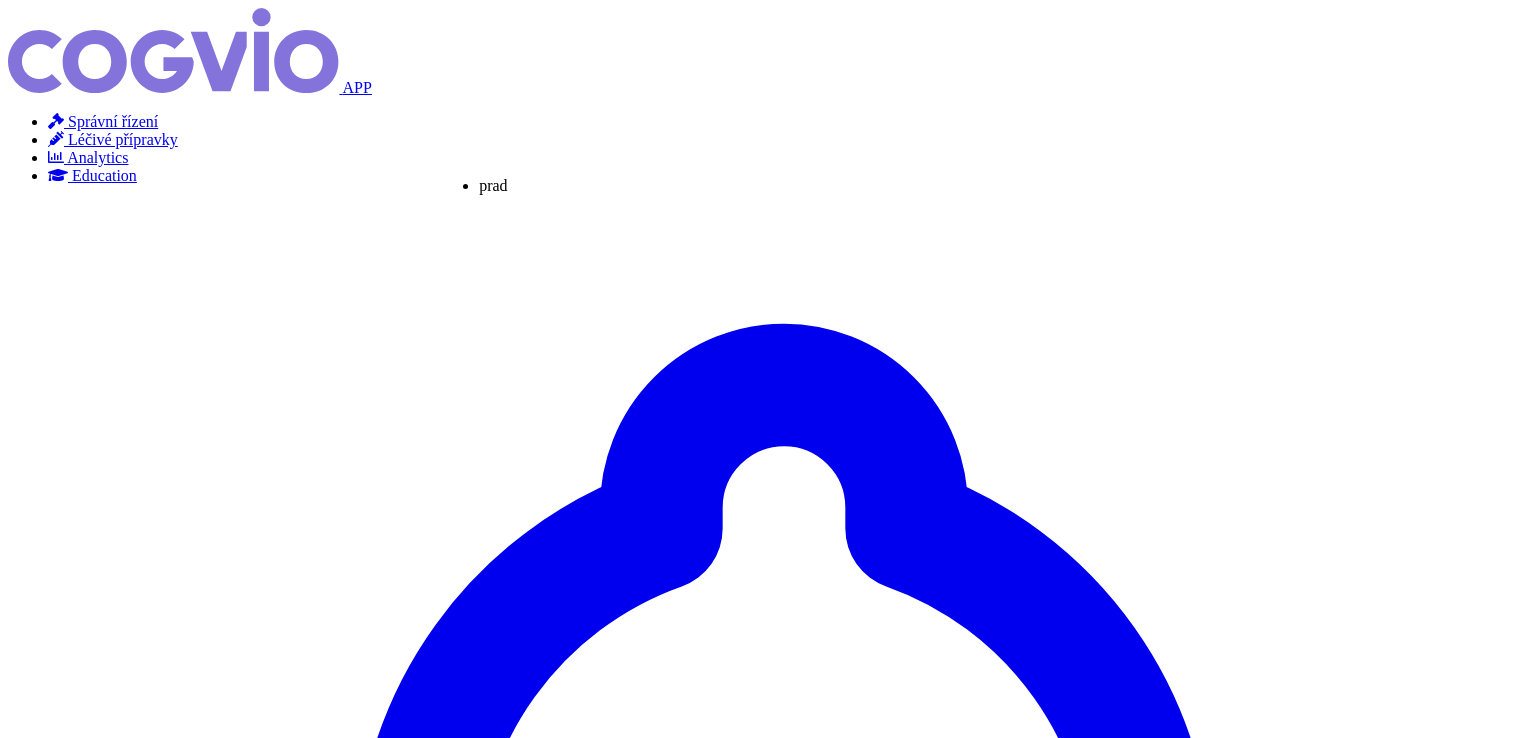 type on "pradaxa" 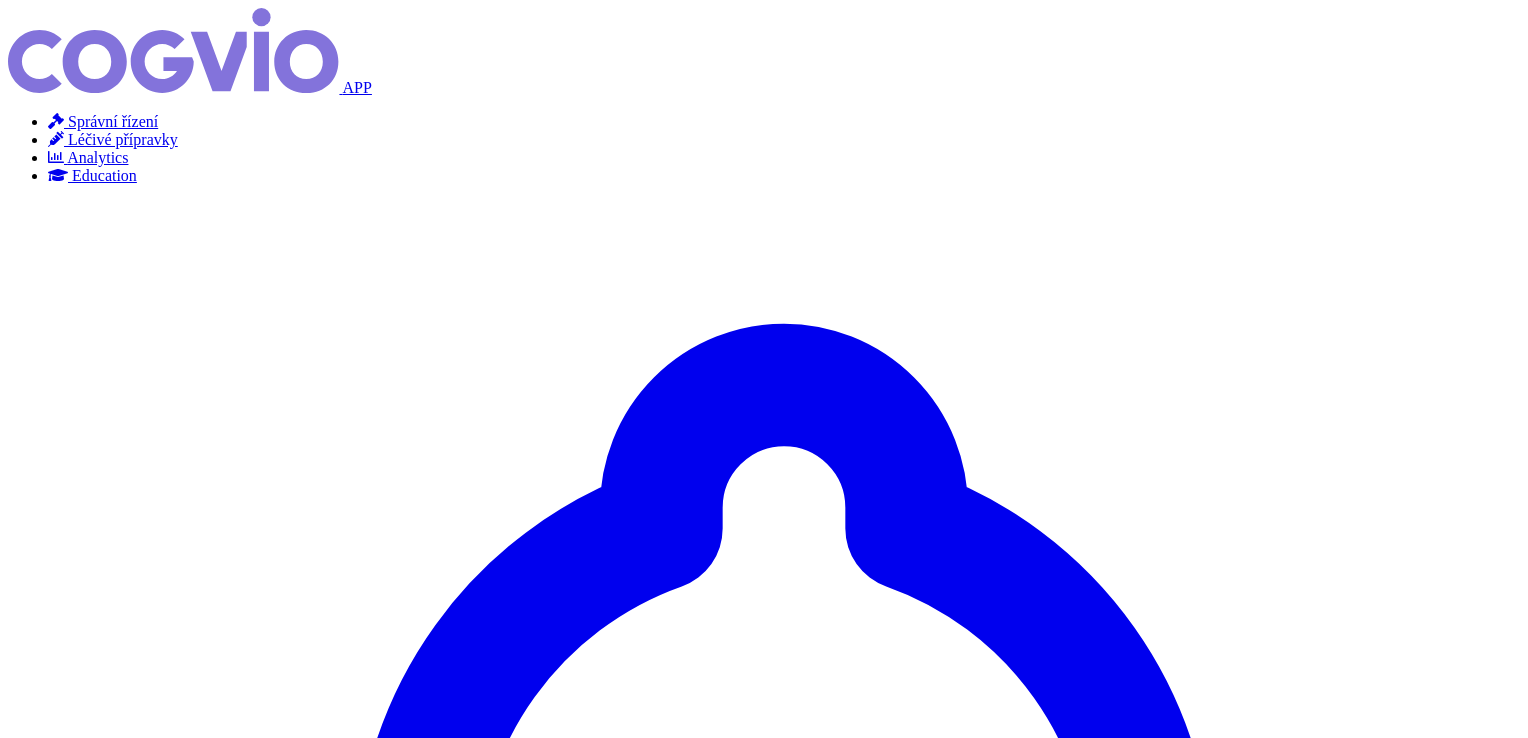 click on "Hledat" at bounding box center (35, 5342) 